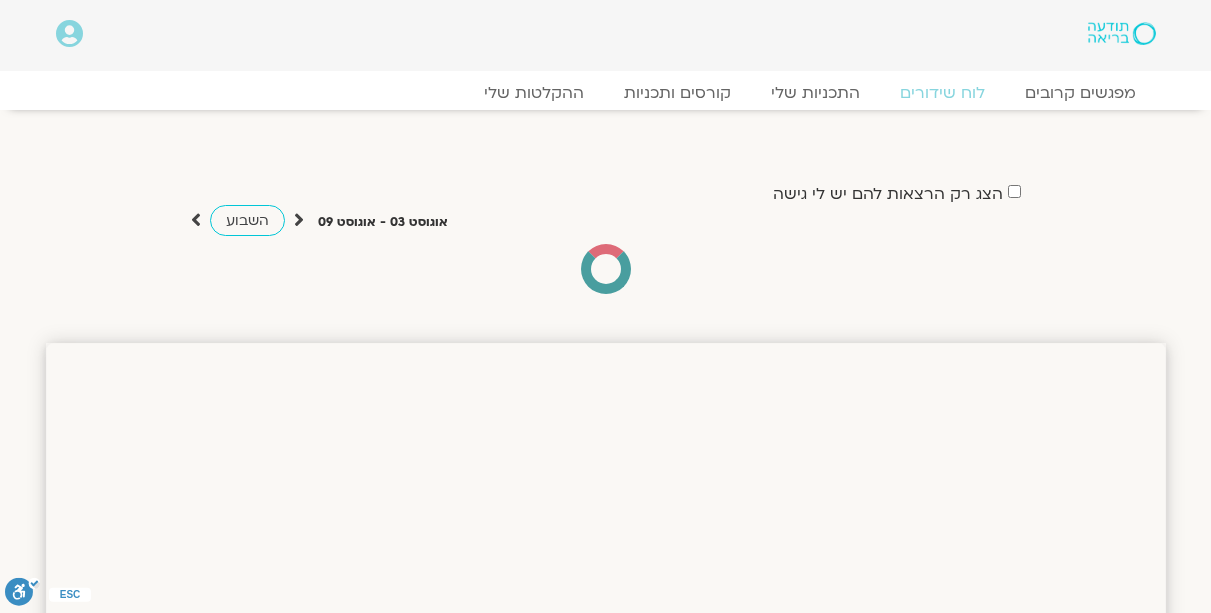 scroll, scrollTop: 0, scrollLeft: 0, axis: both 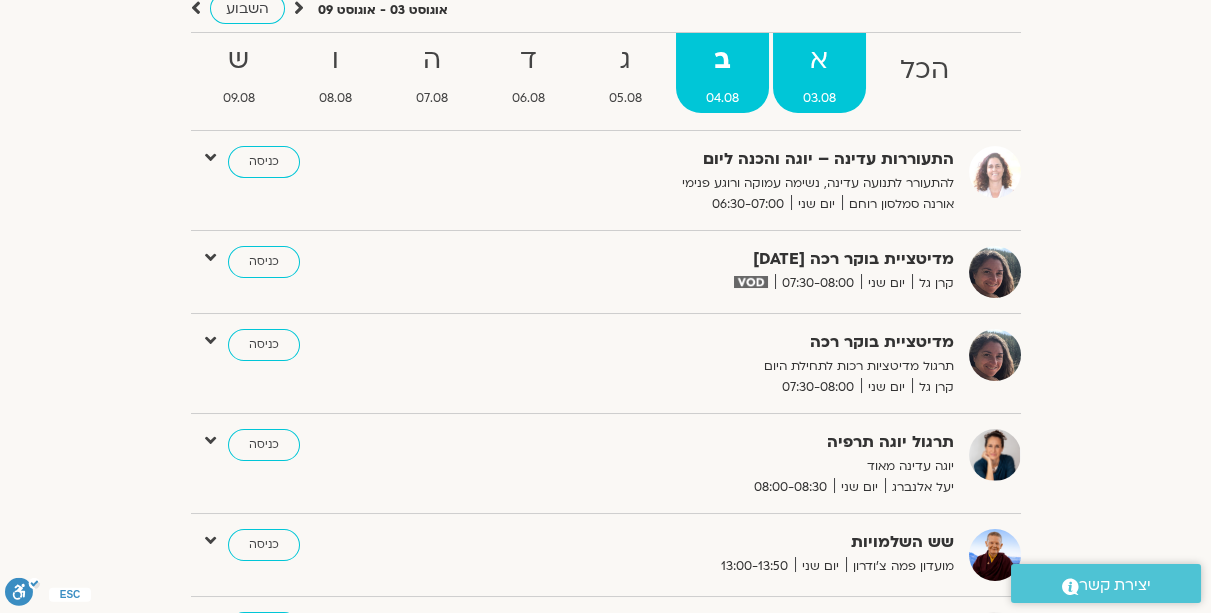click on "א 03.08" at bounding box center (819, 73) 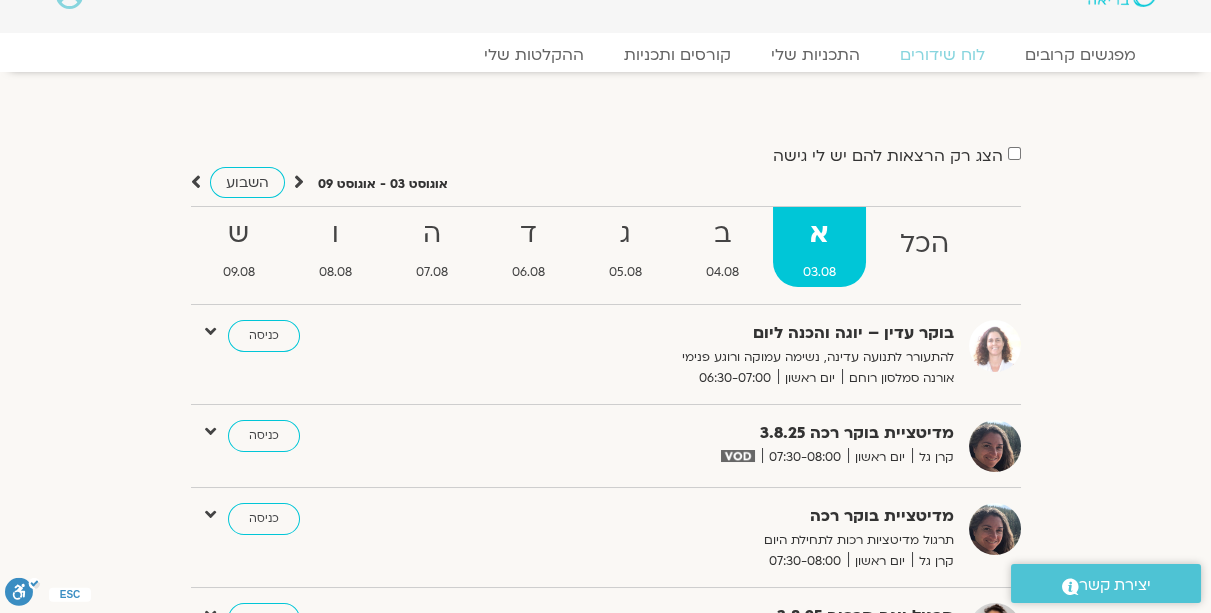 scroll, scrollTop: 0, scrollLeft: 0, axis: both 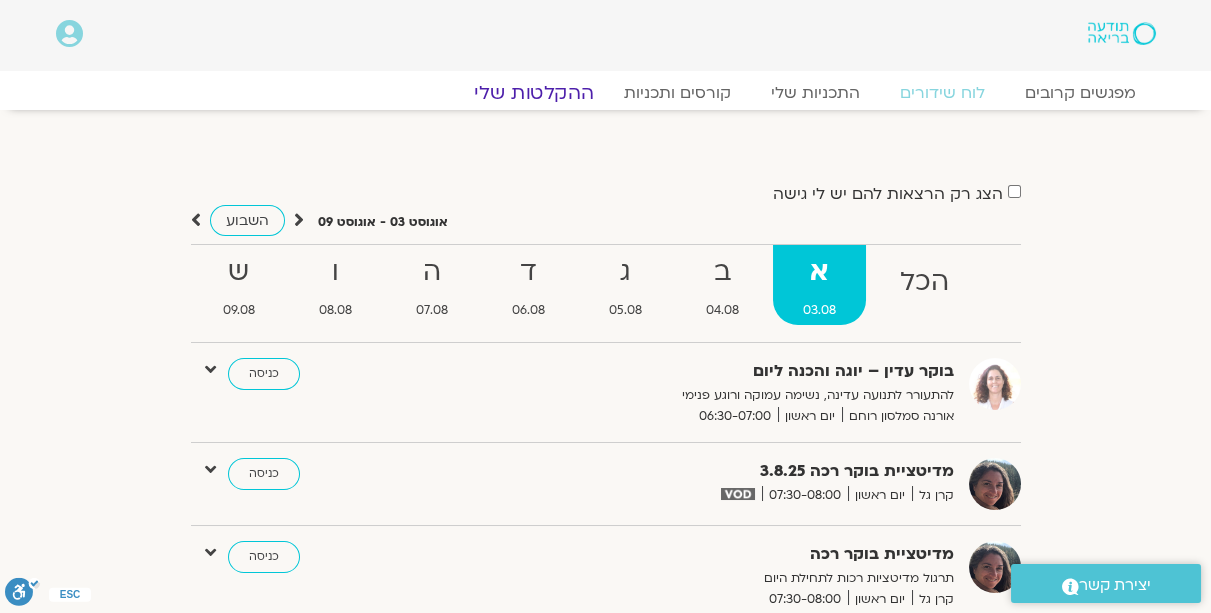 click on "ההקלטות שלי" 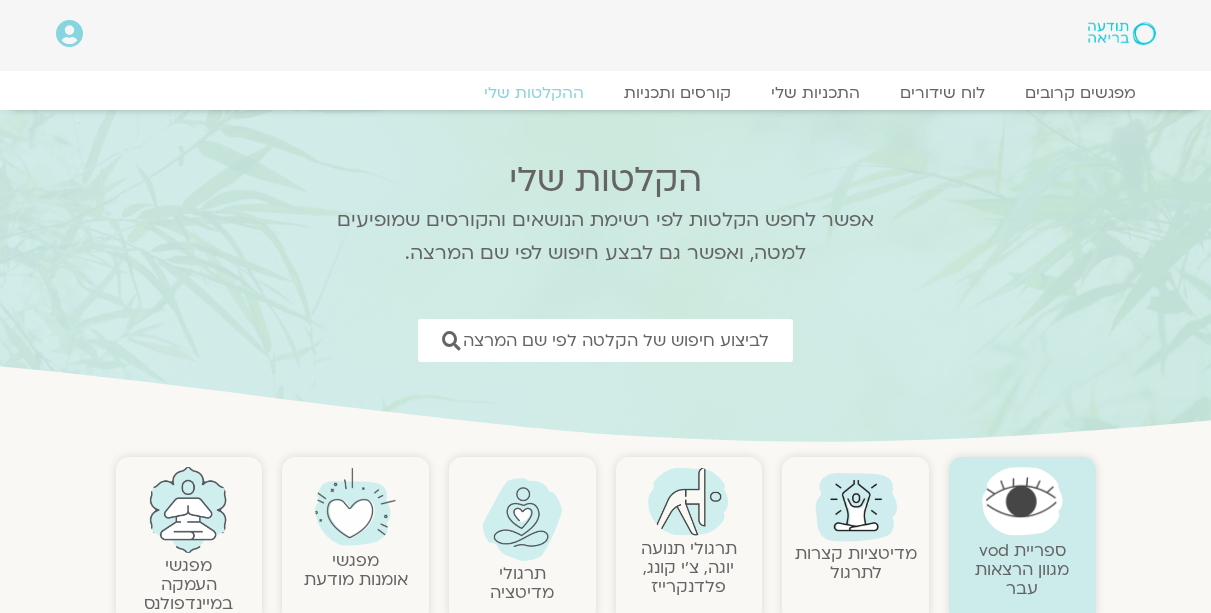 scroll, scrollTop: 0, scrollLeft: 0, axis: both 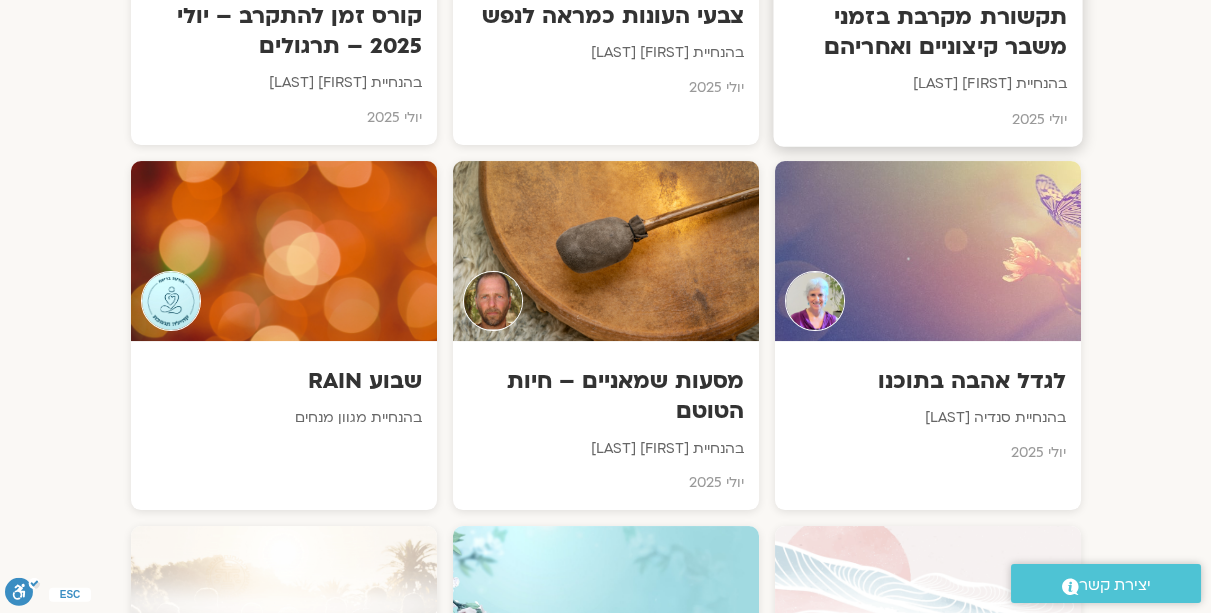 click at bounding box center [928, 251] 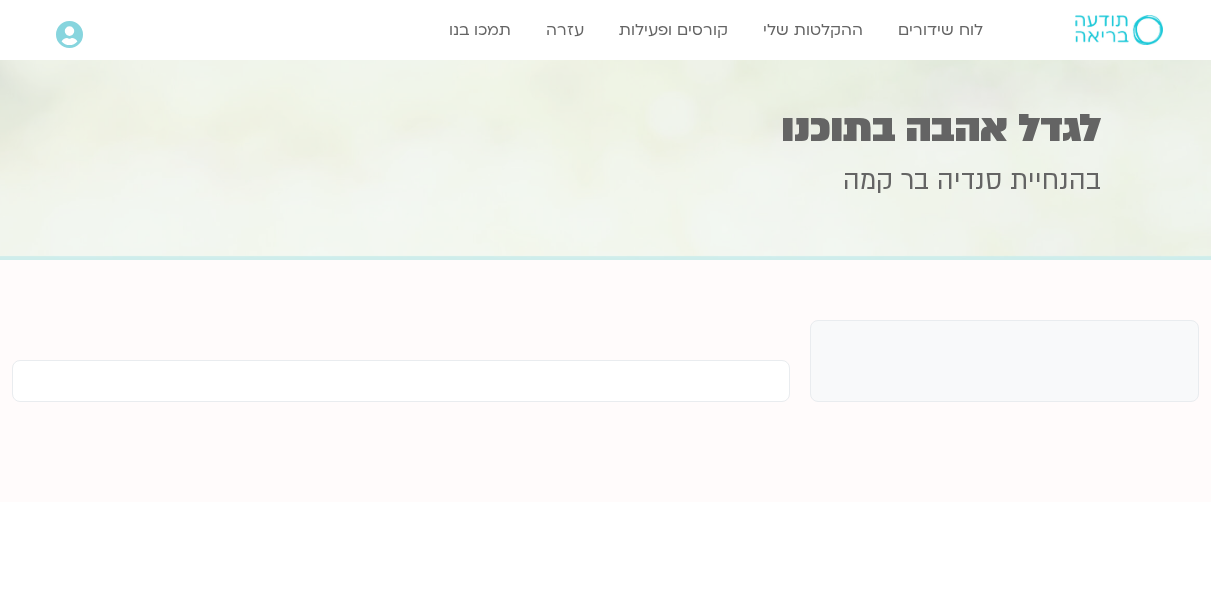 scroll, scrollTop: 0, scrollLeft: 0, axis: both 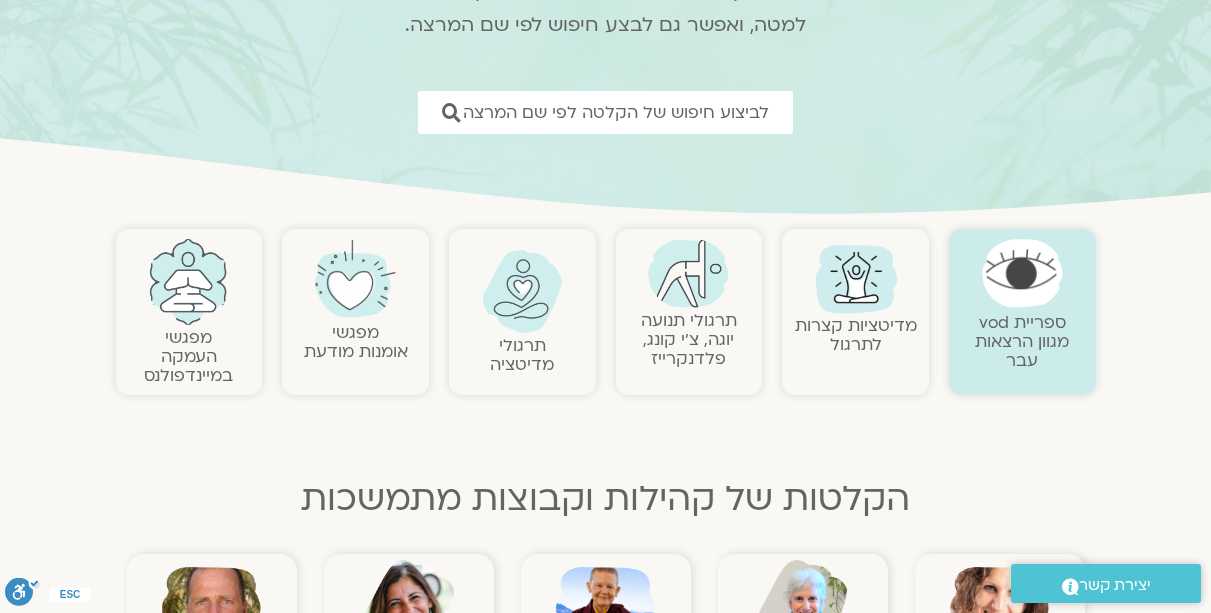click at bounding box center (688, 273) 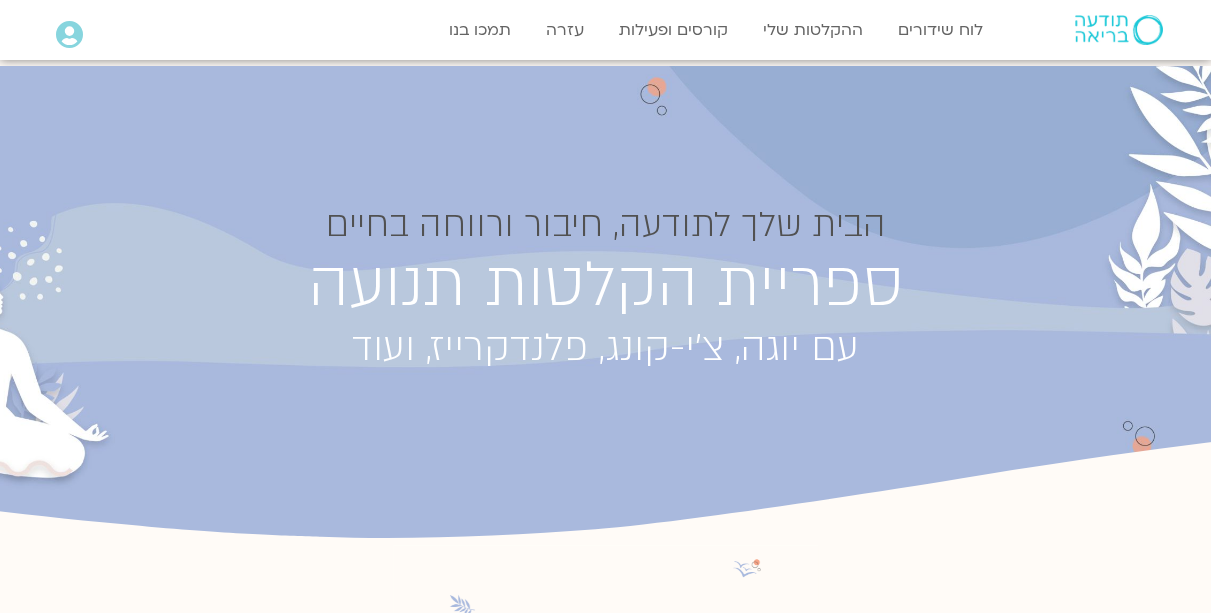 scroll, scrollTop: 0, scrollLeft: 0, axis: both 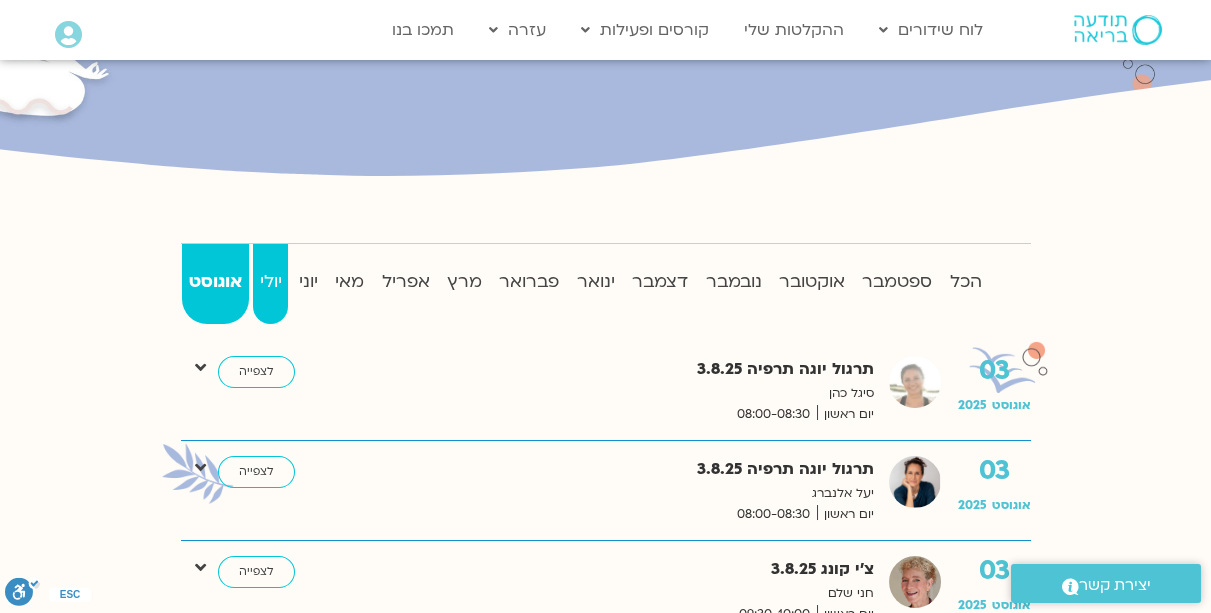 click on "יולי" at bounding box center (270, 282) 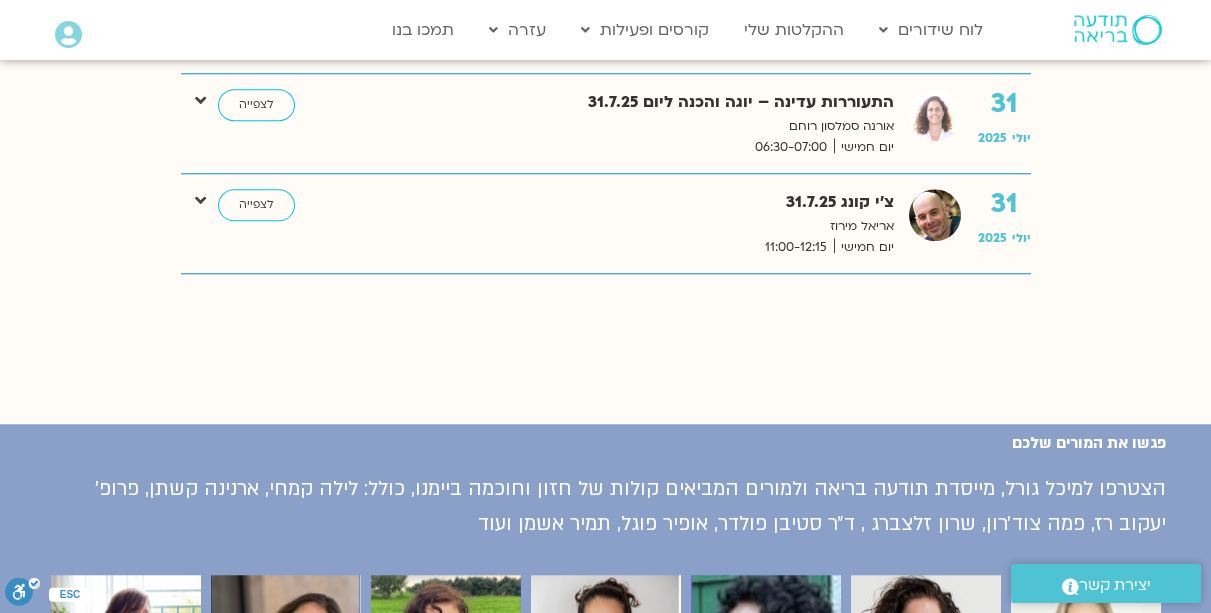 scroll, scrollTop: 6499, scrollLeft: 0, axis: vertical 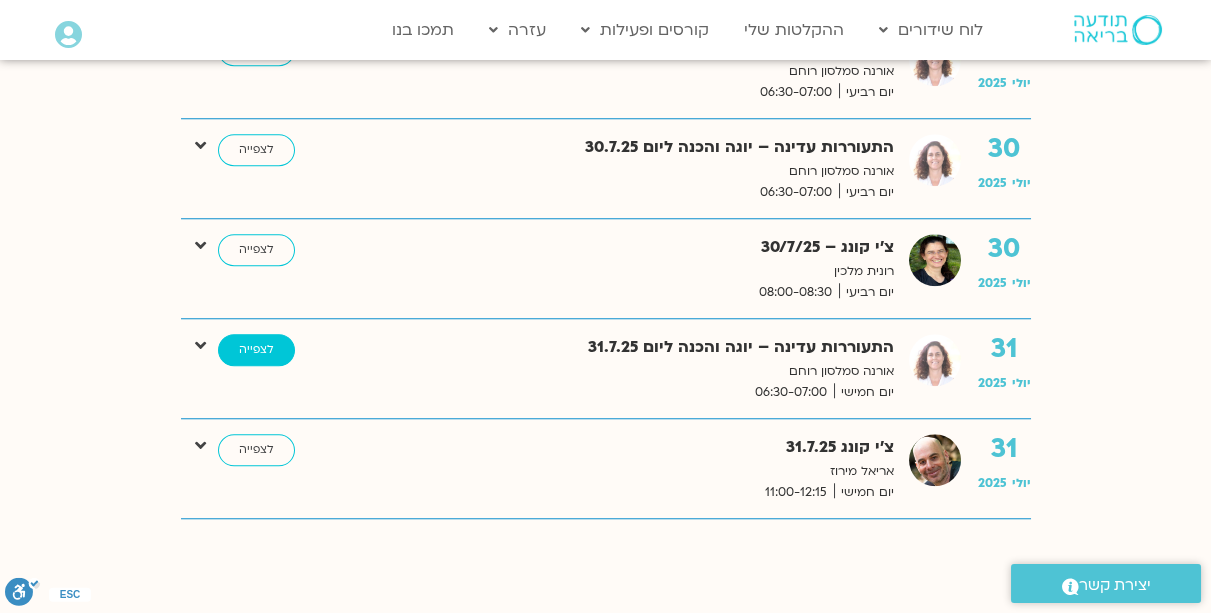 click on "לצפייה" at bounding box center [256, 350] 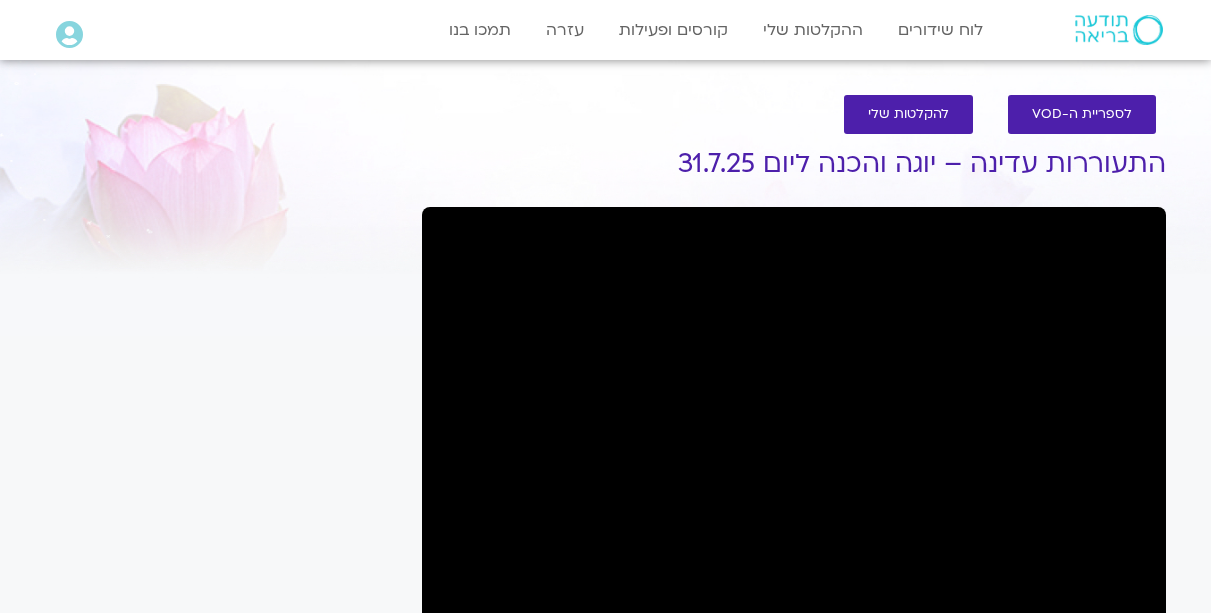 scroll, scrollTop: 0, scrollLeft: 0, axis: both 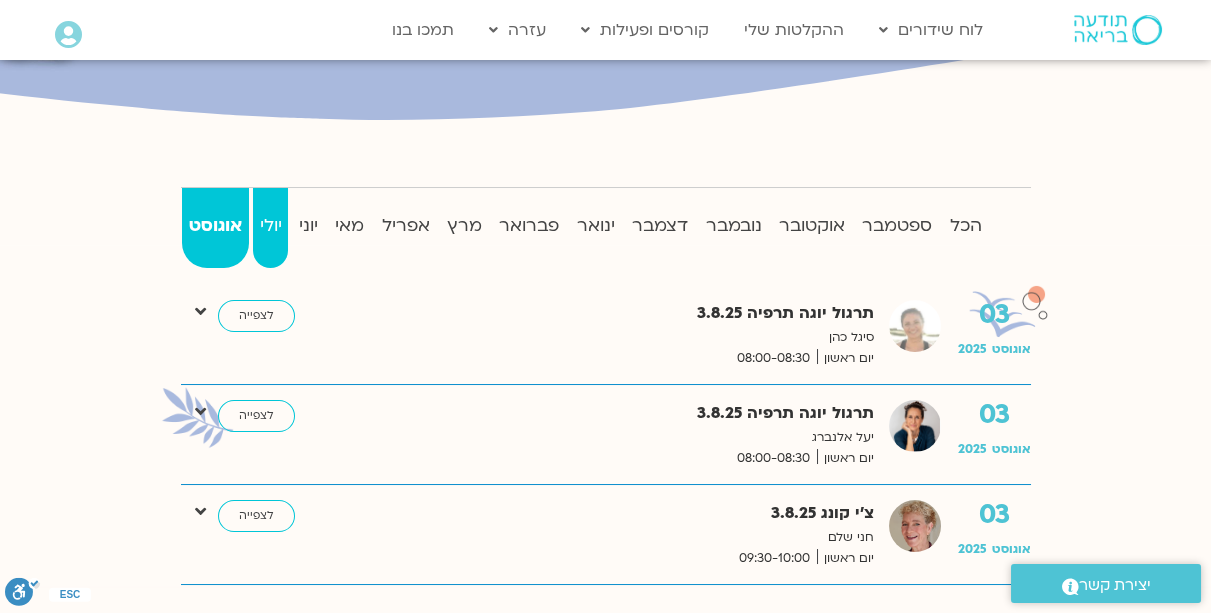click on "יולי" at bounding box center [270, 226] 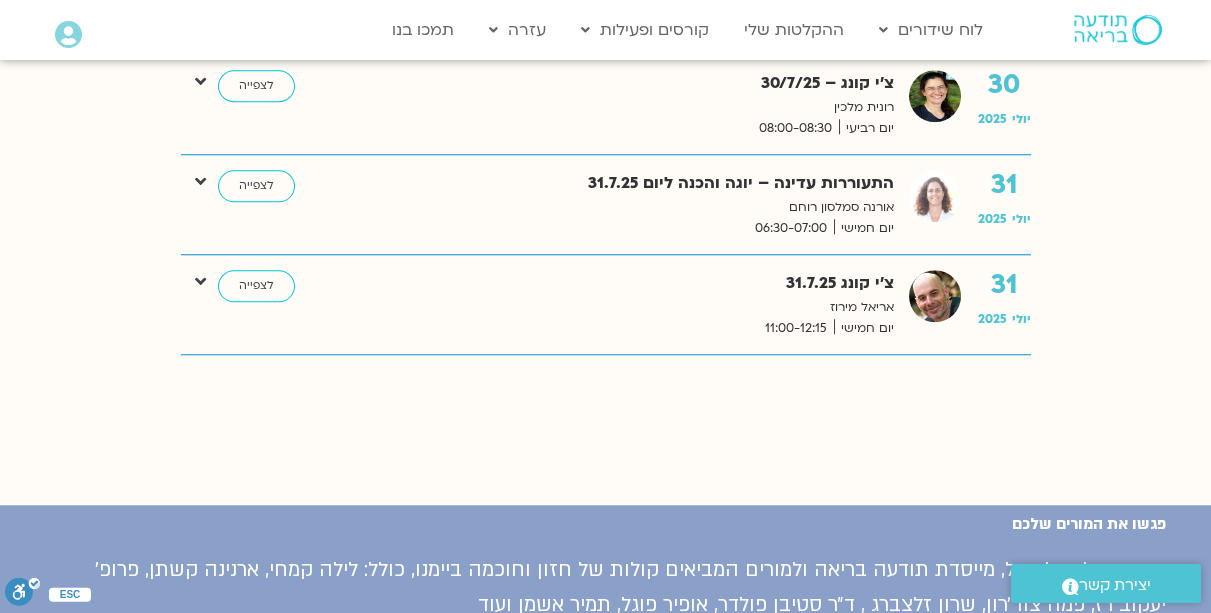 scroll, scrollTop: 6403, scrollLeft: 0, axis: vertical 